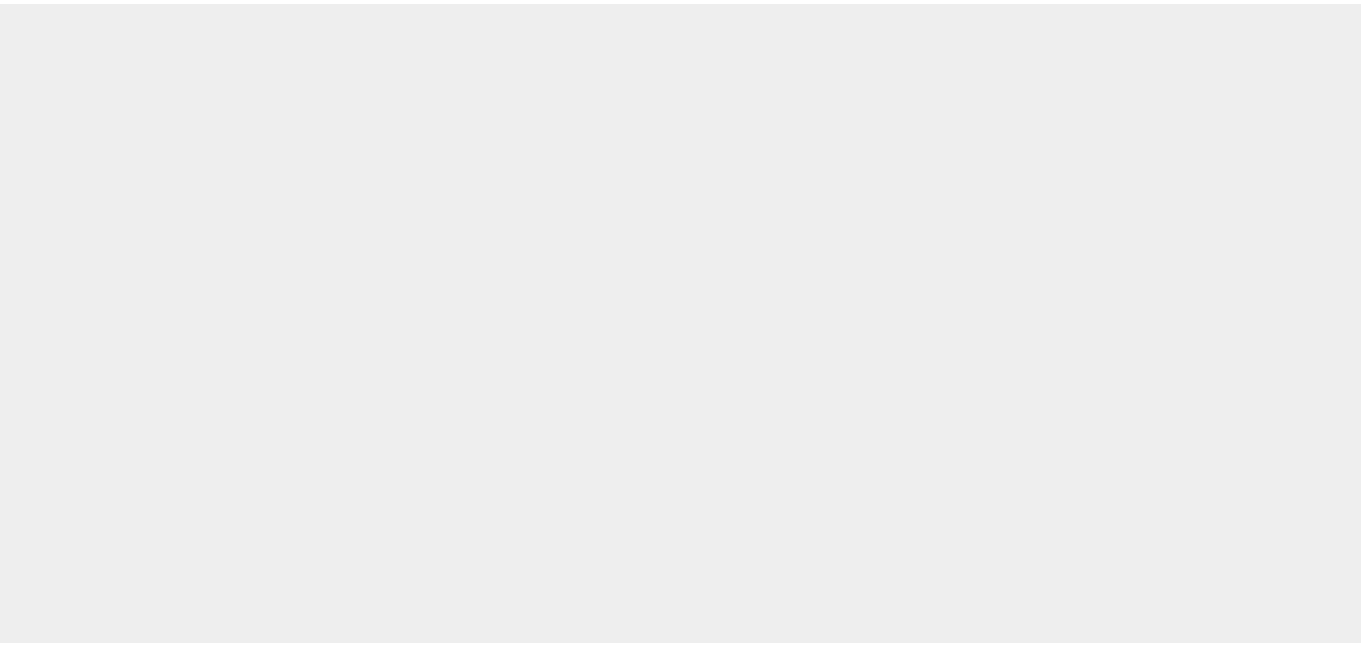 scroll, scrollTop: 0, scrollLeft: 0, axis: both 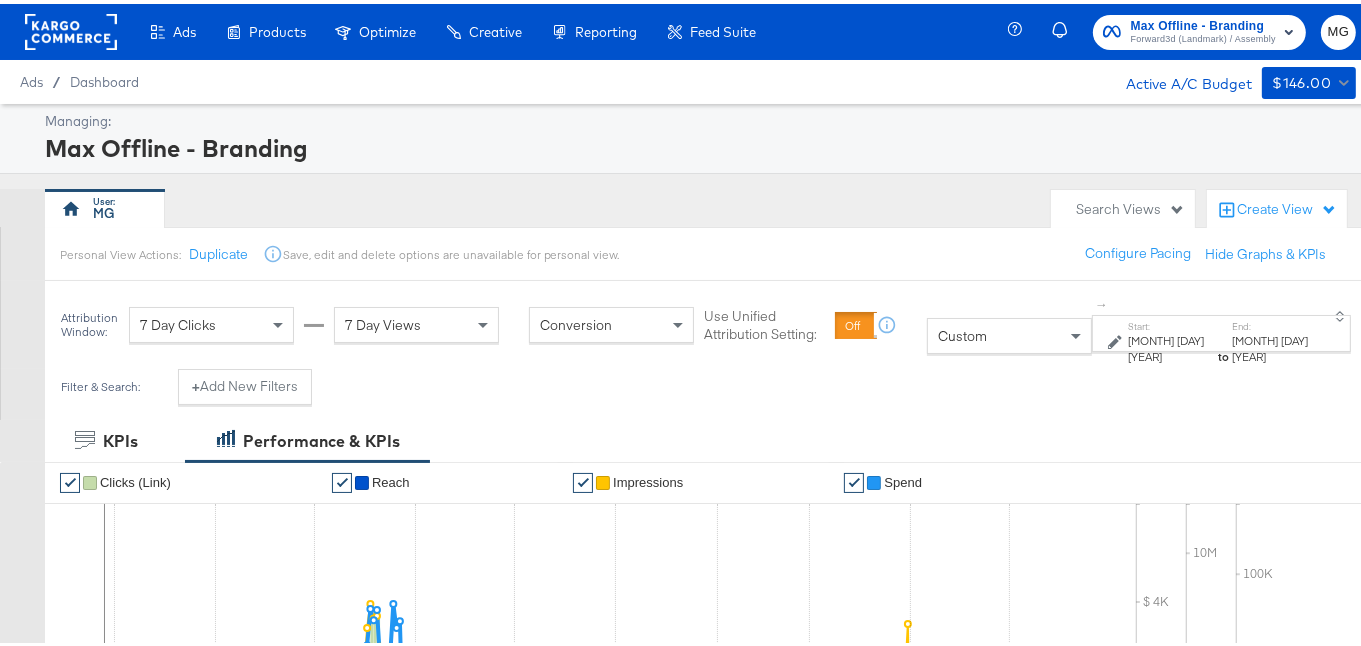 click on "Forward3d (Landmark) / Assembly" at bounding box center (1203, 36) 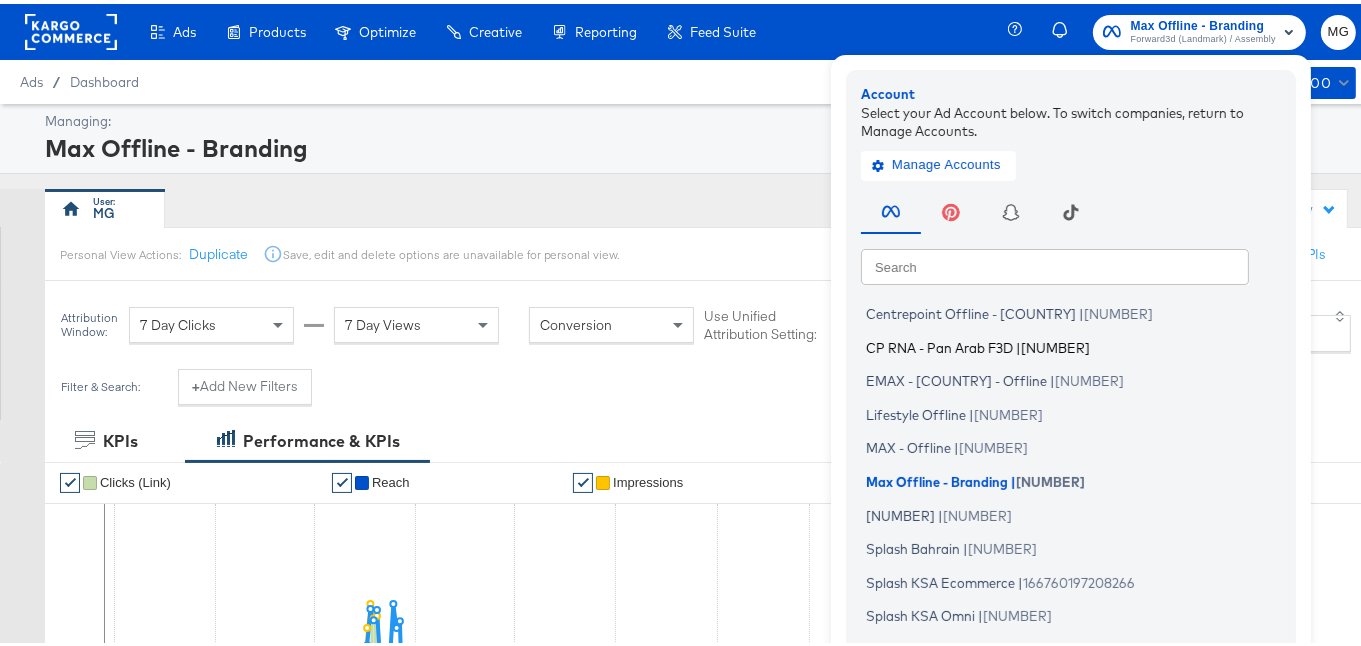 click on "CP RNA - Pan Arab F3D" at bounding box center (939, 343) 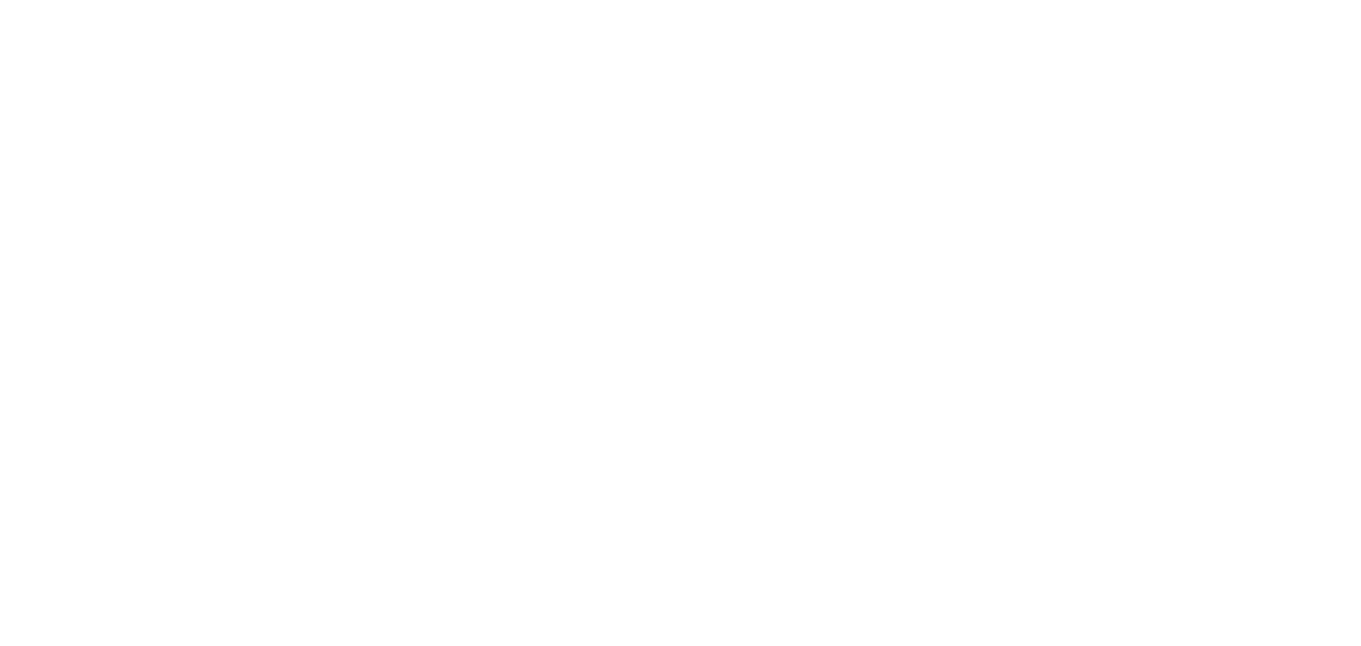 scroll, scrollTop: 0, scrollLeft: 0, axis: both 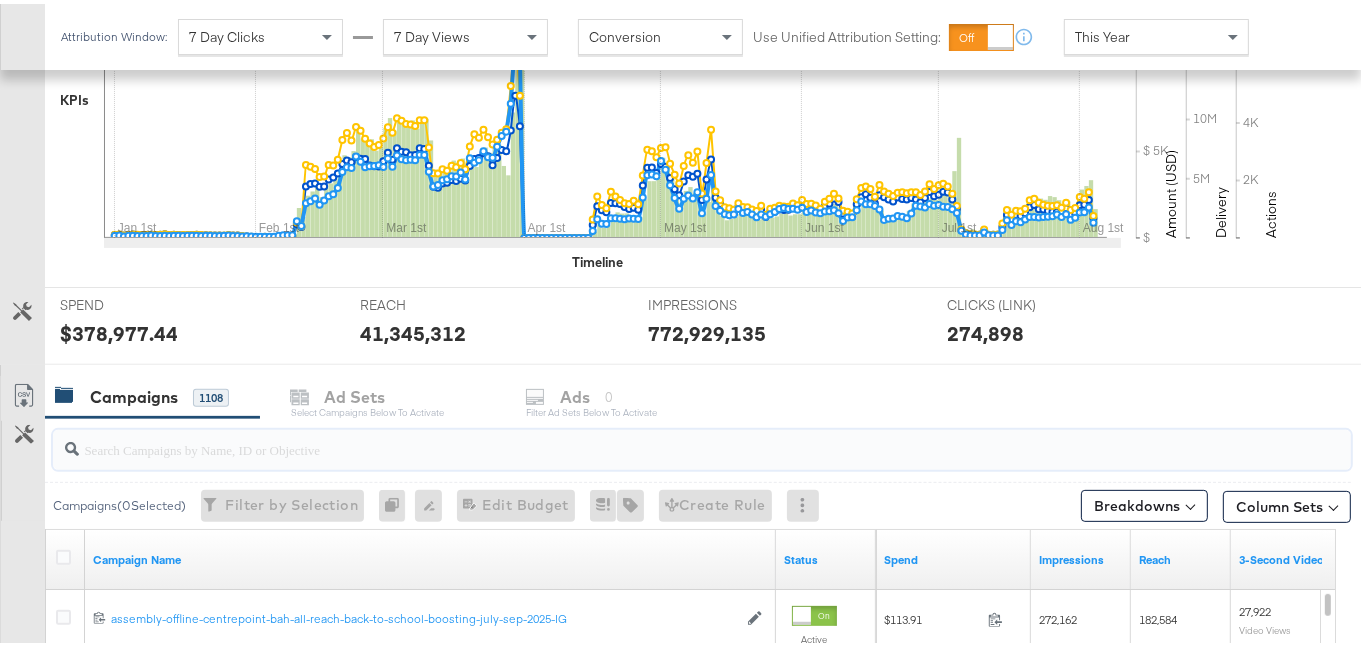 click at bounding box center [657, 437] 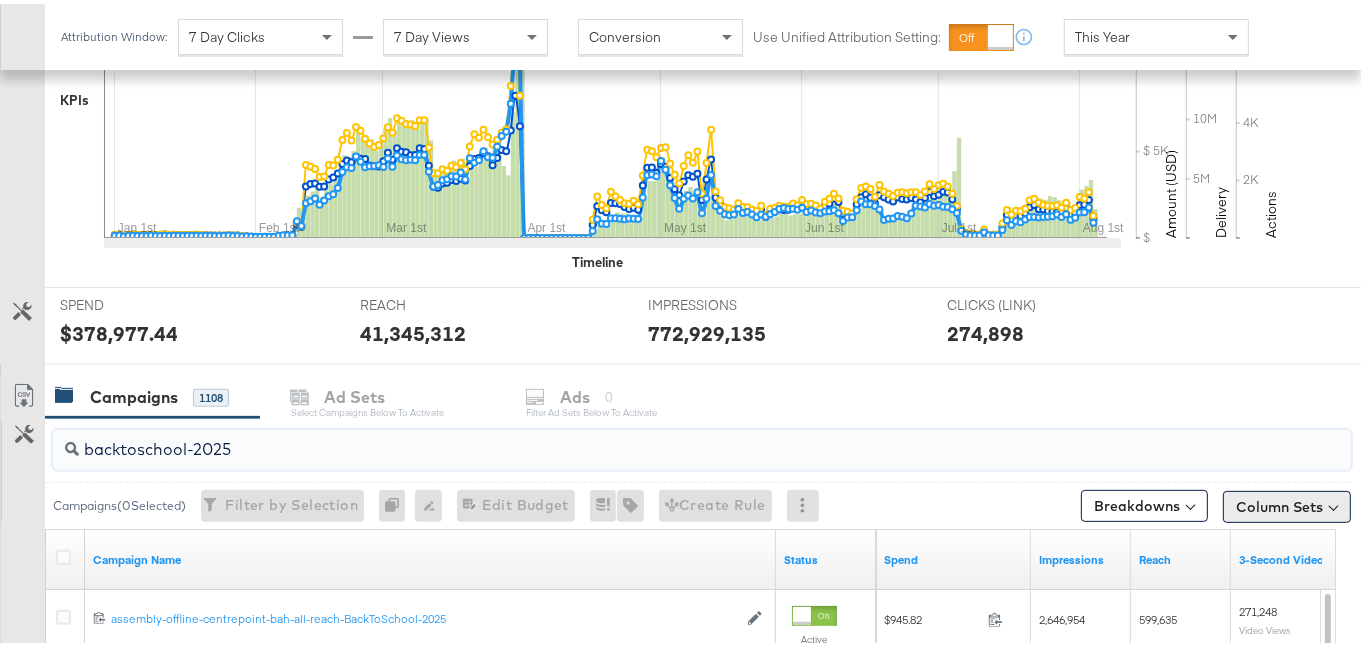 click on "Column Sets" at bounding box center [1287, 503] 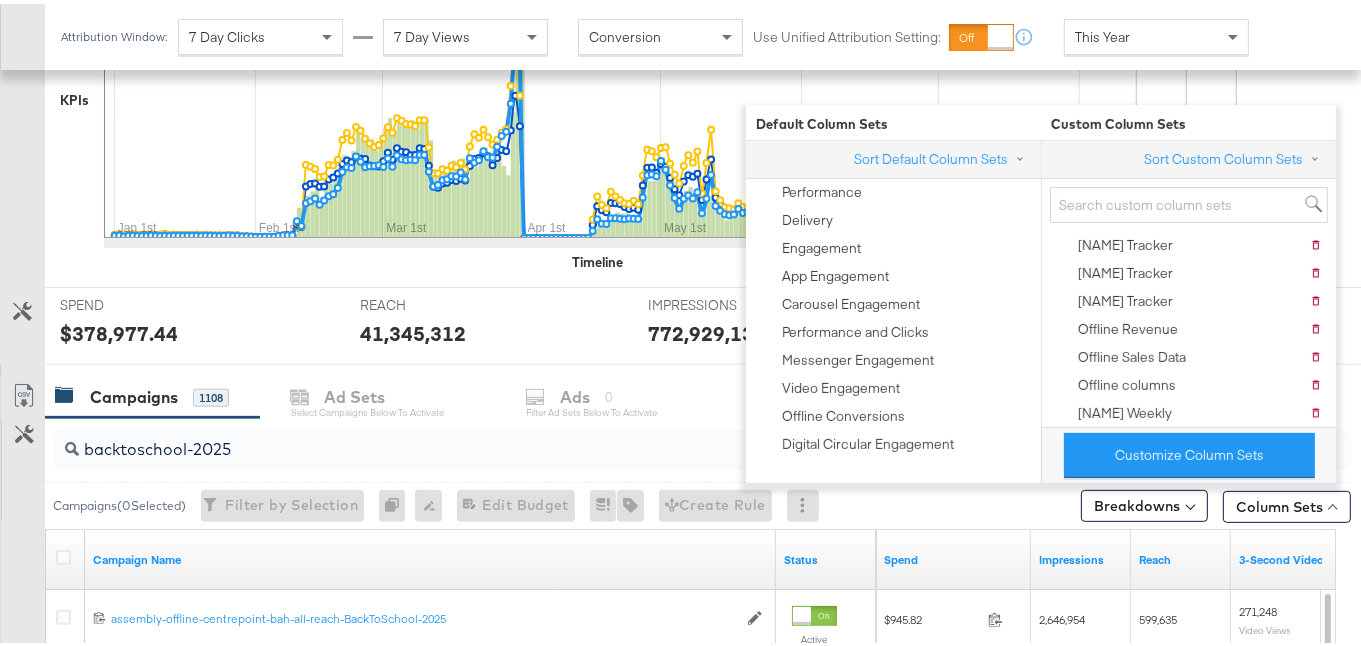 click on "Sort Custom Column Sets Abeera Tracker Delete  Abeera Tracker Faryal Tracker Delete  Faryal Tracker Mohamed Tracker Delete  Mohamed Tracker Offline Revenue Delete  Offline Revenue Offline Sales Data Delete  Offline Sales Data Offline columns  Delete  Offline columns  Shivam Weekly Delete  Shivam Weekly" at bounding box center [1188, 280] 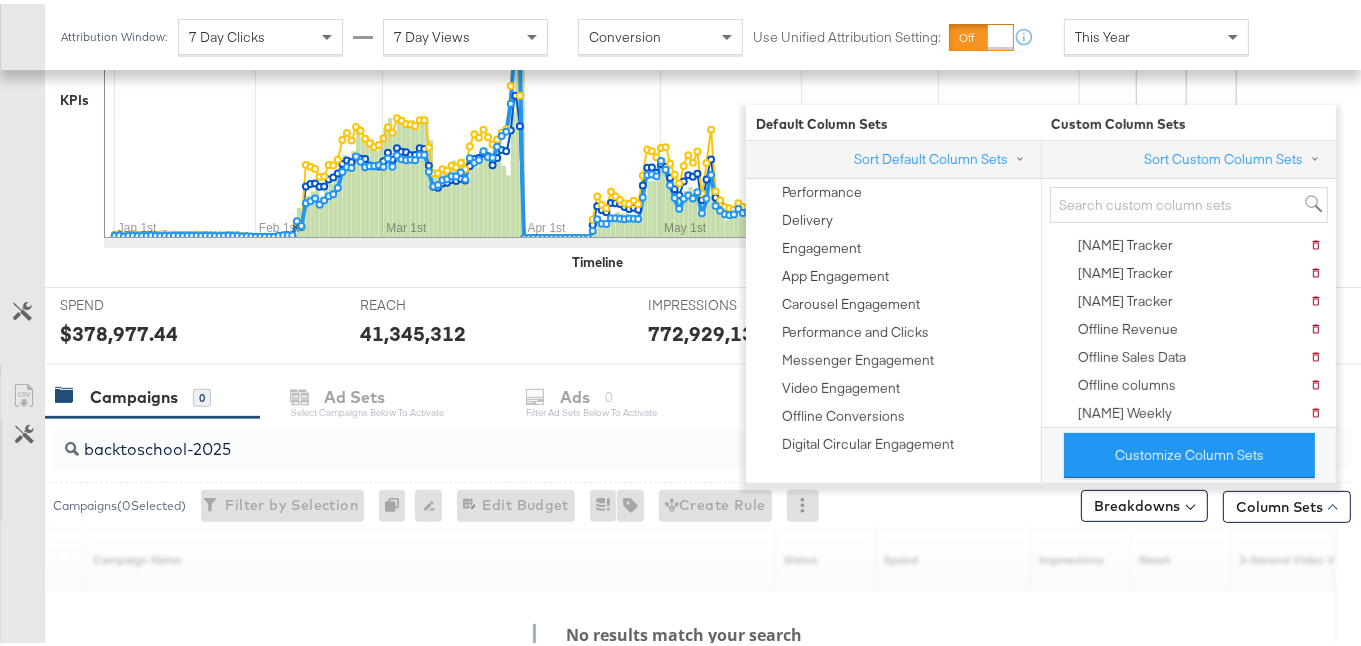 click at bounding box center [688, 369] 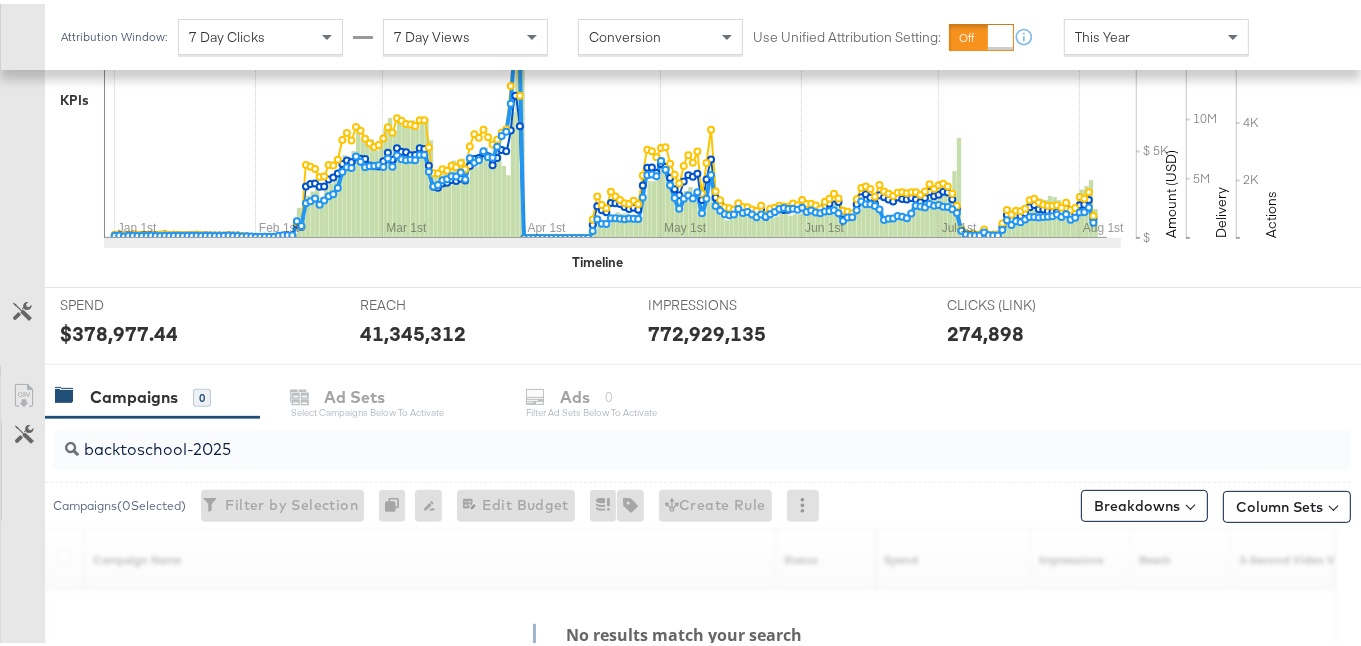 scroll, scrollTop: 807, scrollLeft: 0, axis: vertical 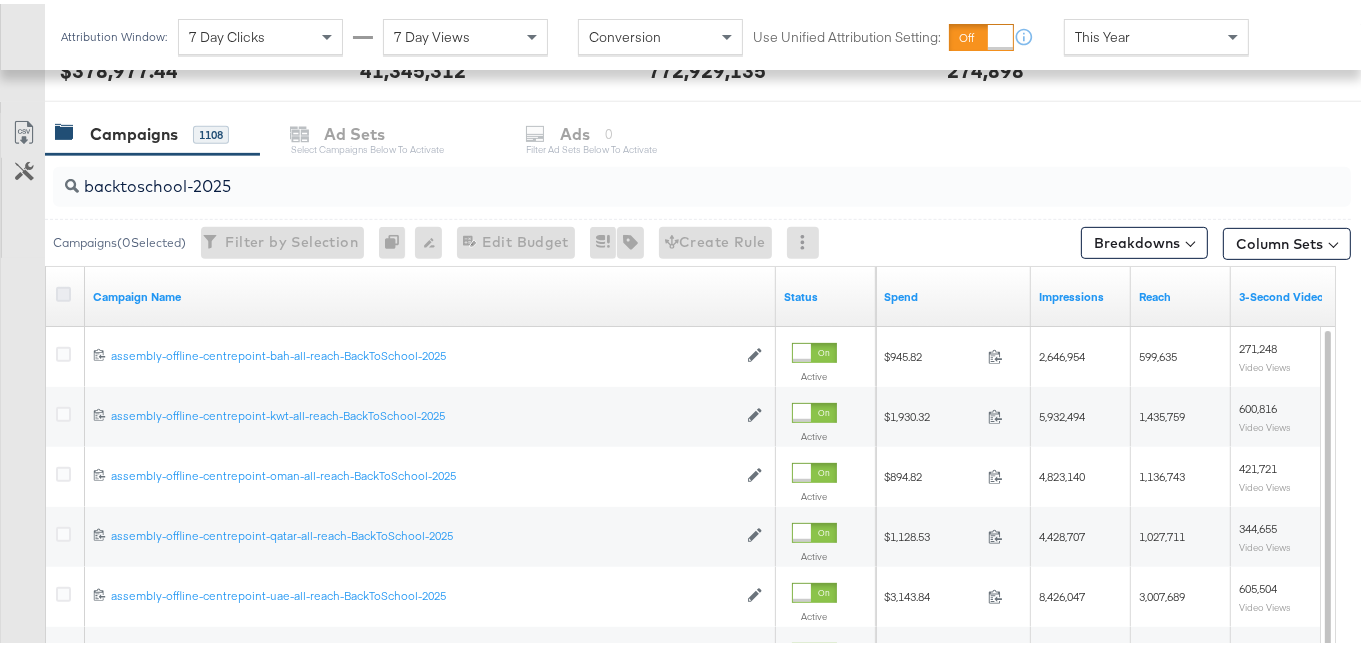click at bounding box center [63, 290] 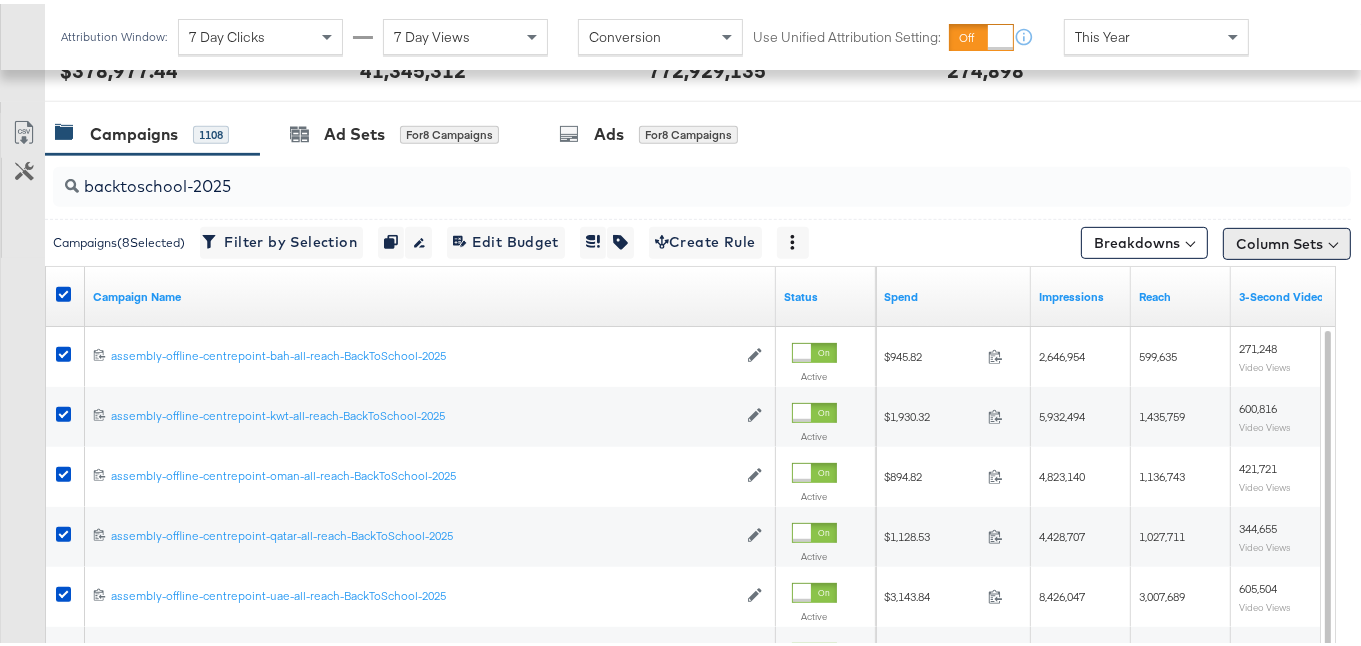 click on "Column Sets" at bounding box center [1287, 240] 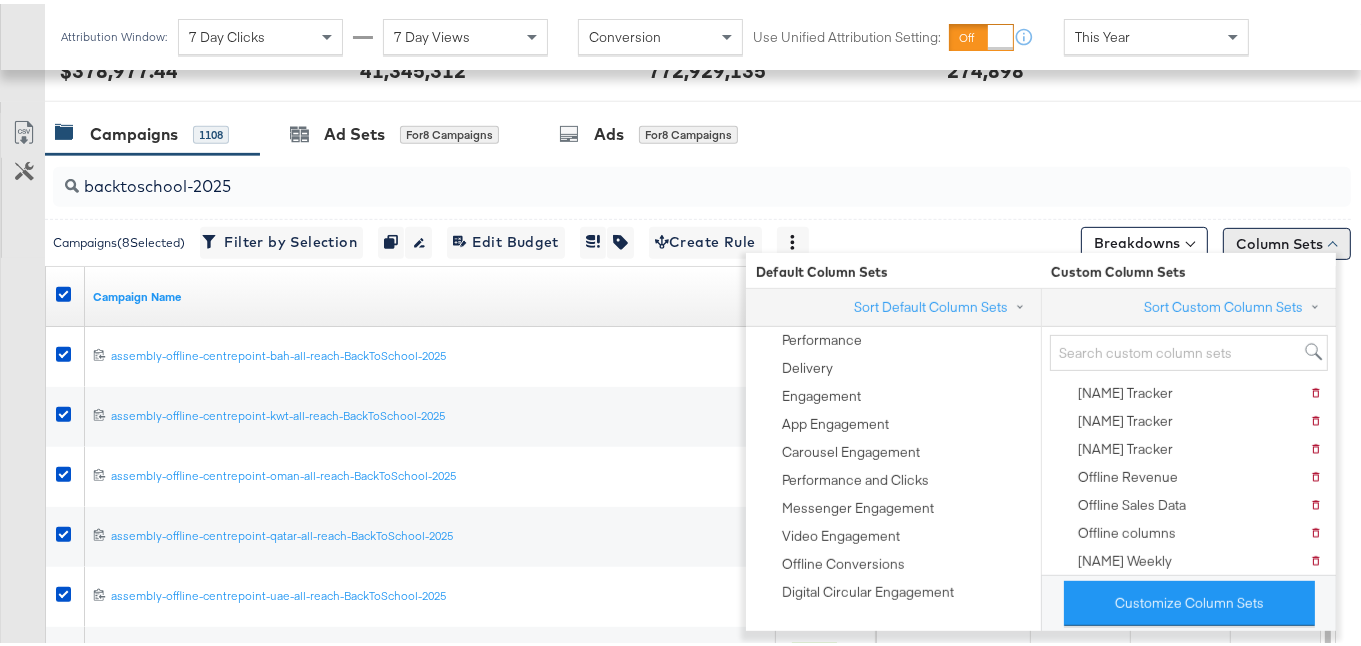click on "Column Sets" at bounding box center [1287, 240] 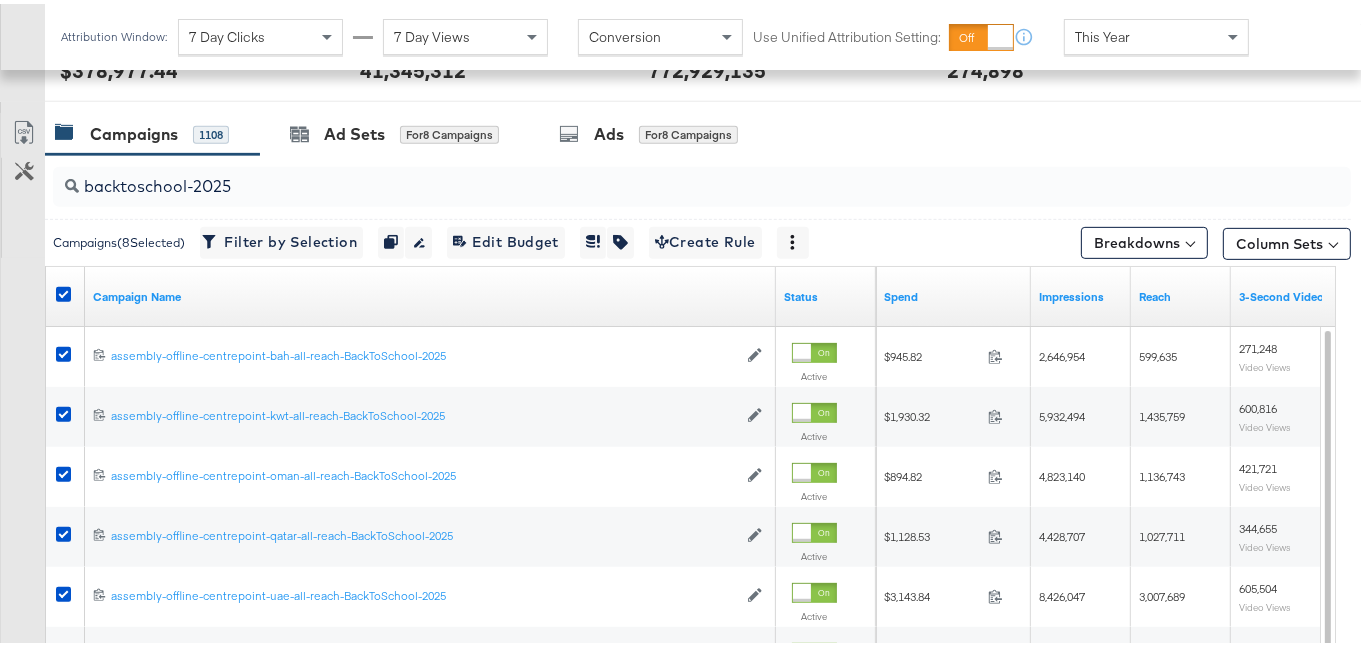 click on "KPIs Performance & KPIs Customize KPIs ✔ Clicks (Link) ✔ Reach ✔ Impressions ✔ Spend KPIs Sat, Mar 8th '25 Spend: $4,501.20 Jan 1st Feb 1st Mar 1st Apr 1st May 1st Jun 1st Jul 1st Aug 1st $  $ 5K $ 10K $ 15K Amount (USD) 5M 10M 15M 20M 25M Delivery 2K 4K 6K 8K 10K Actions Timeline SPEND SPEND $378,977.44 REACH REACH 41,345,312 IMPRESSIONS IMPRESSIONS 772,929,135 CLICKS (LINK) CLICKS (LINK) 274,898 Campaigns 1108 Ad Sets for  8   Campaigns Ads for  8   Campaigns backtoschool-2025 Campaigns  ( 8  Selected) Filter by Selection Filter  8 campaigns Duplicate 8 campaigns Rename  8 campaigns   Edit  8  Campaign  Budgets Edit Budget Edit Spending Limit For  8 campaigns Tags for  8 campaigns   Create Rule Breakdowns Column Sets Customize KPIs Export as CSV Campaign Name Status Spend Impressions Reach 3-Second Video Views 120229492873370361 assembly-offline-centrepoint-bah-all-reach-BackToSchool-2025 assembly-offline-centrepoint-bah-all-reach-BackToSchool-2025 Edit Campaign   Active   $945.82   945.82" at bounding box center [688, 268] 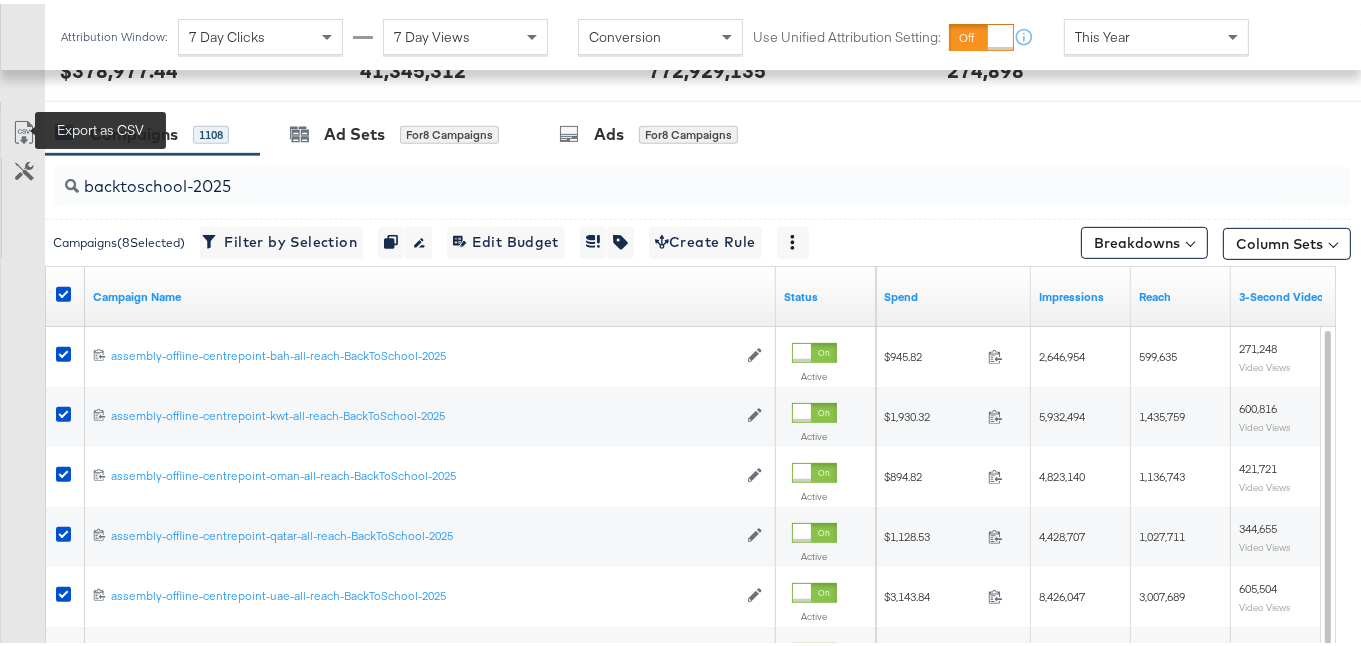 click 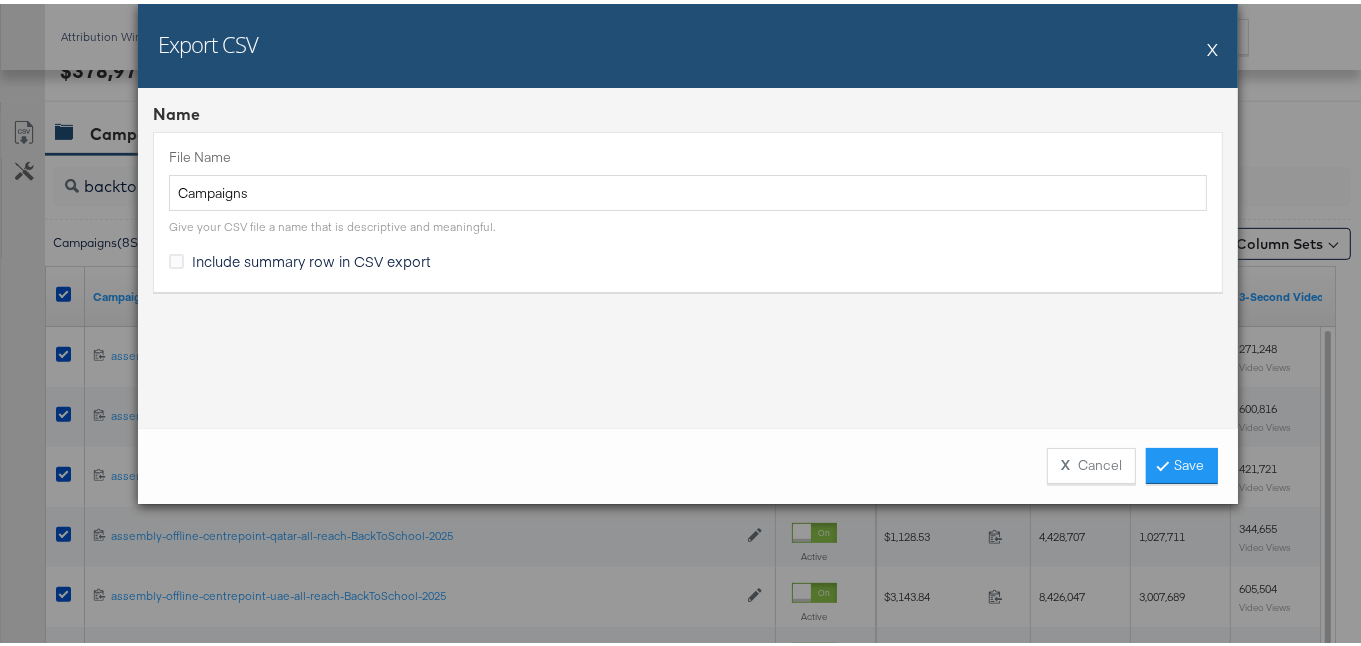 click on "Include summary row in CSV export" at bounding box center [311, 257] 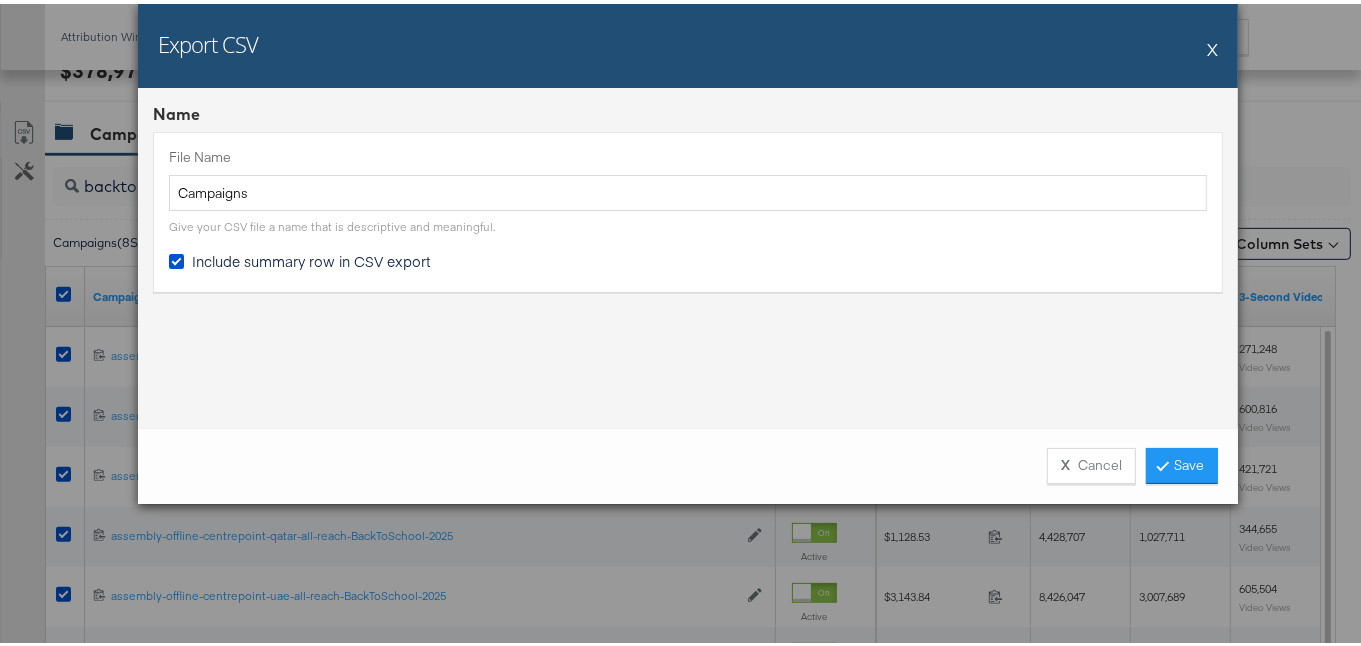 click on "X Cancel Save" at bounding box center (688, 462) 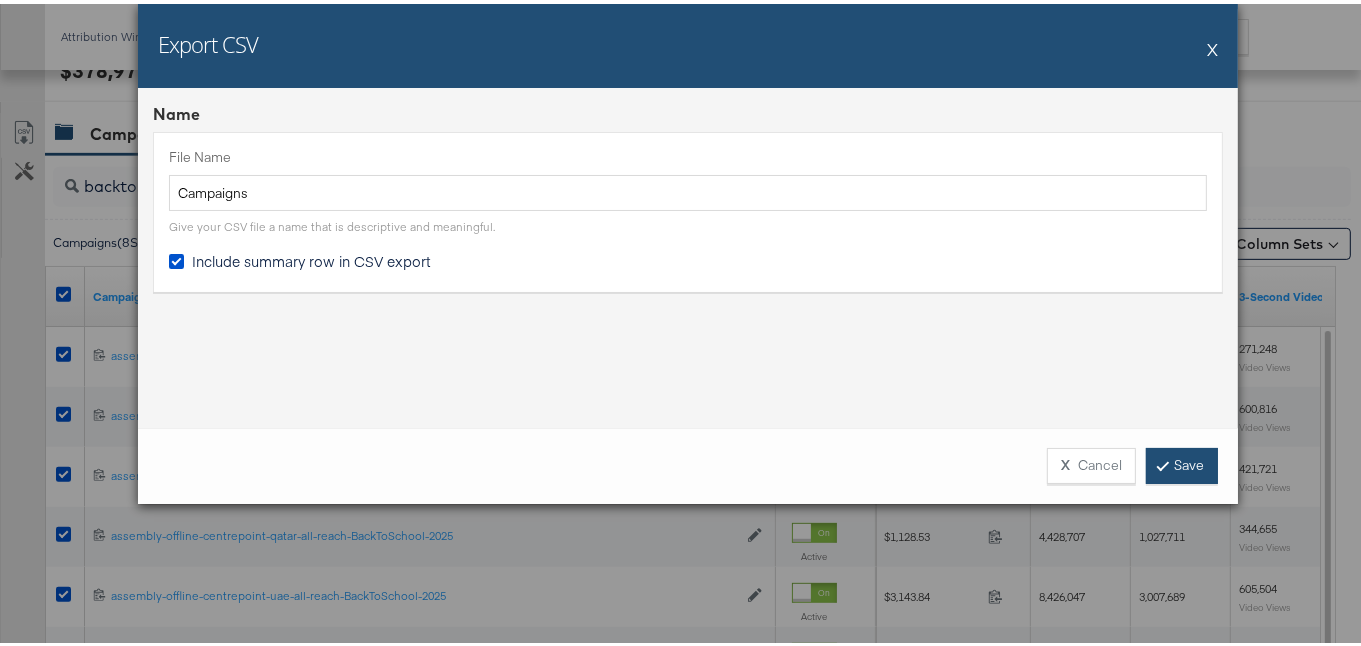 click on "Save" at bounding box center [1182, 462] 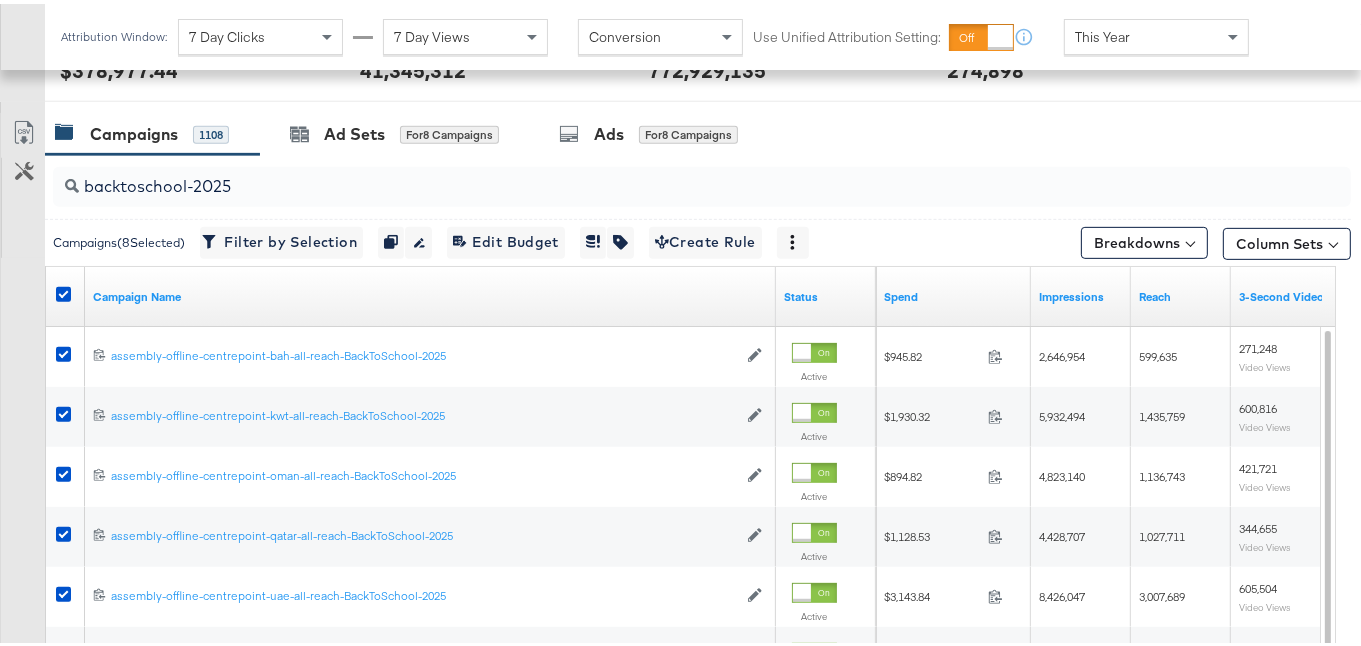 click on "backtoschool-2025" at bounding box center (657, 174) 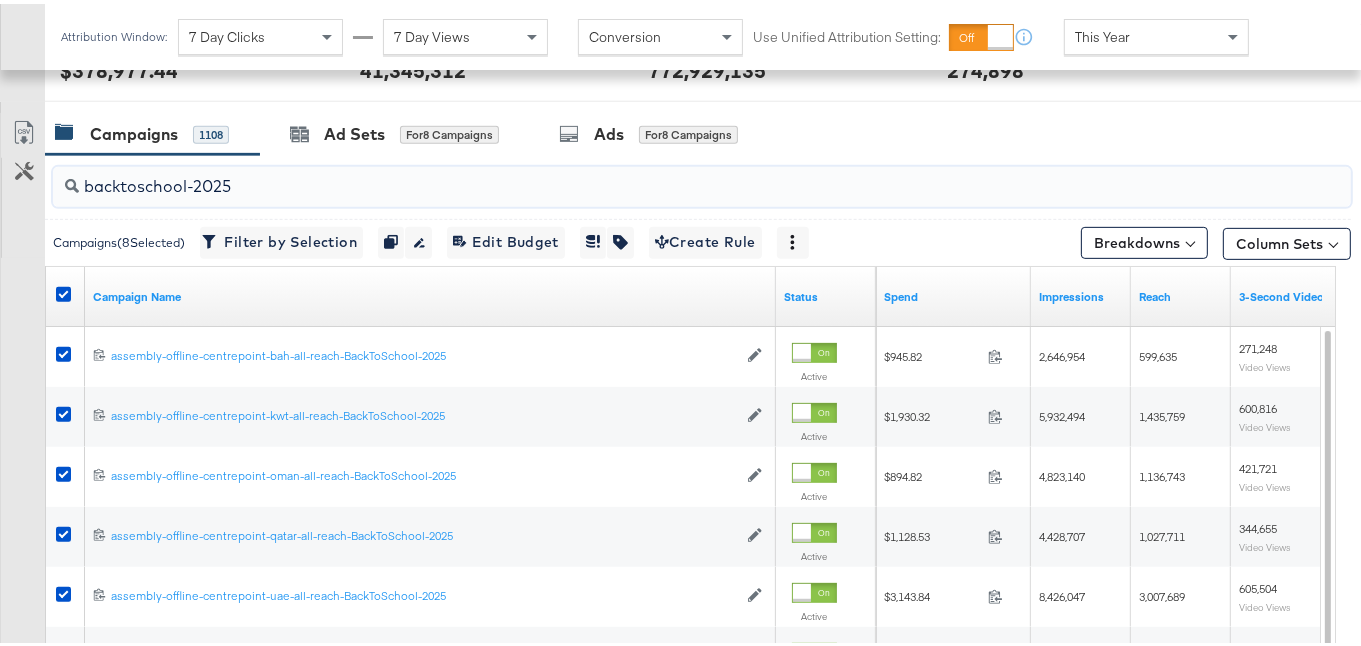 click on "backtoschool-2025" at bounding box center (657, 174) 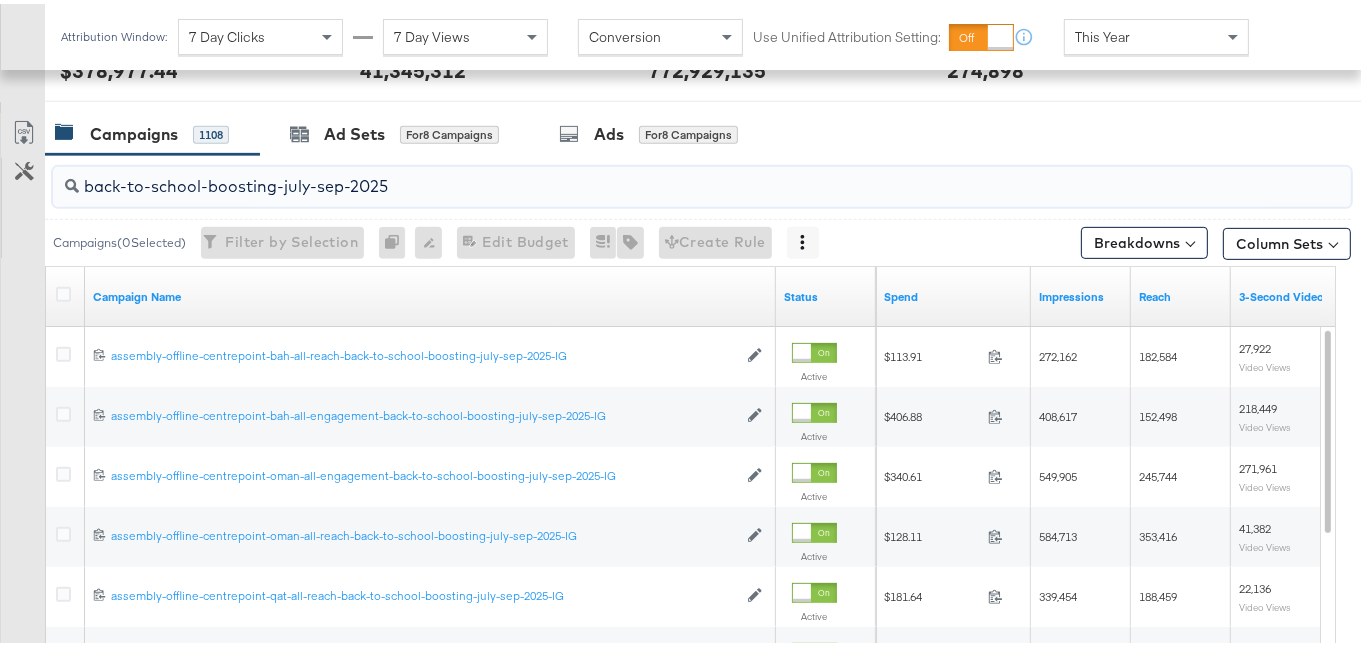 type on "back-to-school-boosting-july-sep-2025" 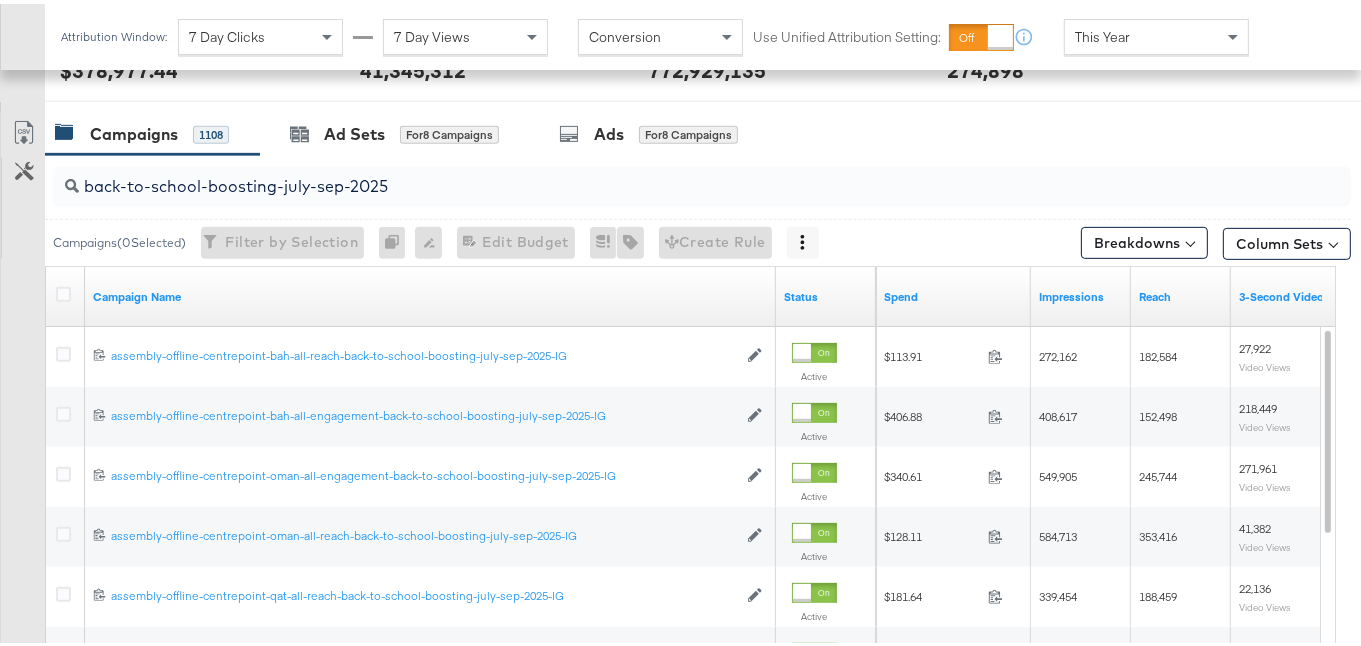 click at bounding box center [63, 290] 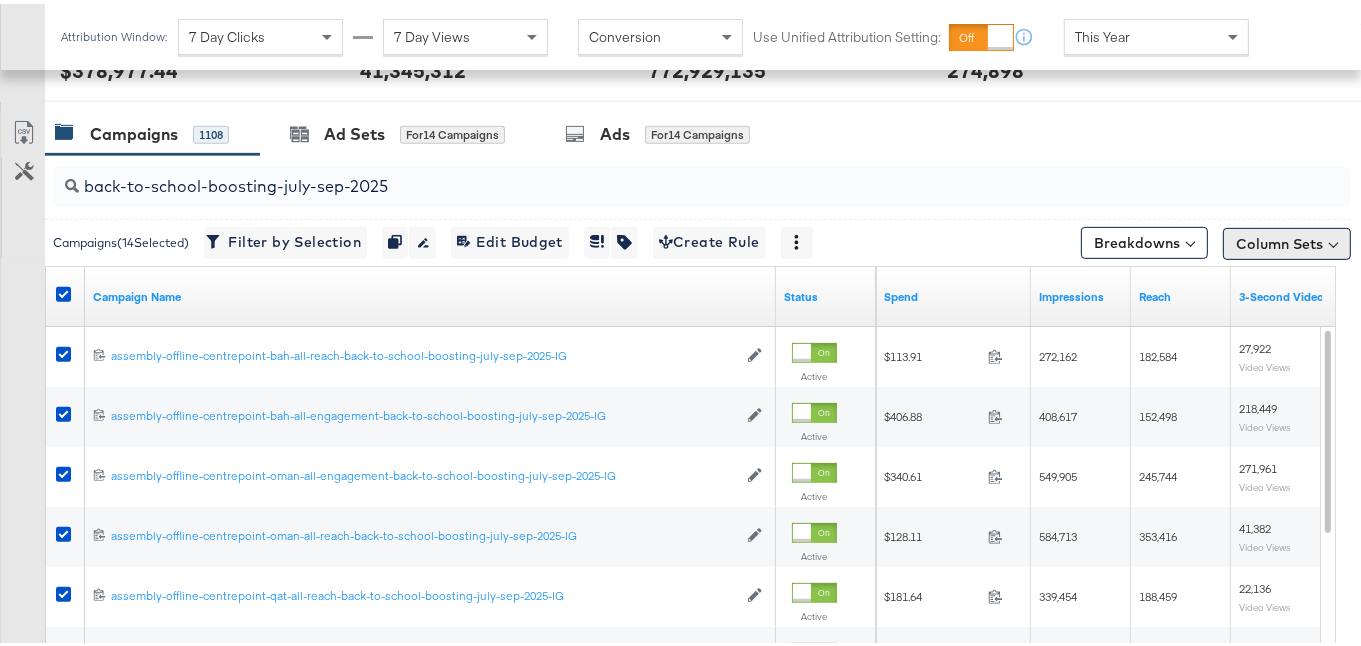 click on "Column Sets" at bounding box center (1287, 240) 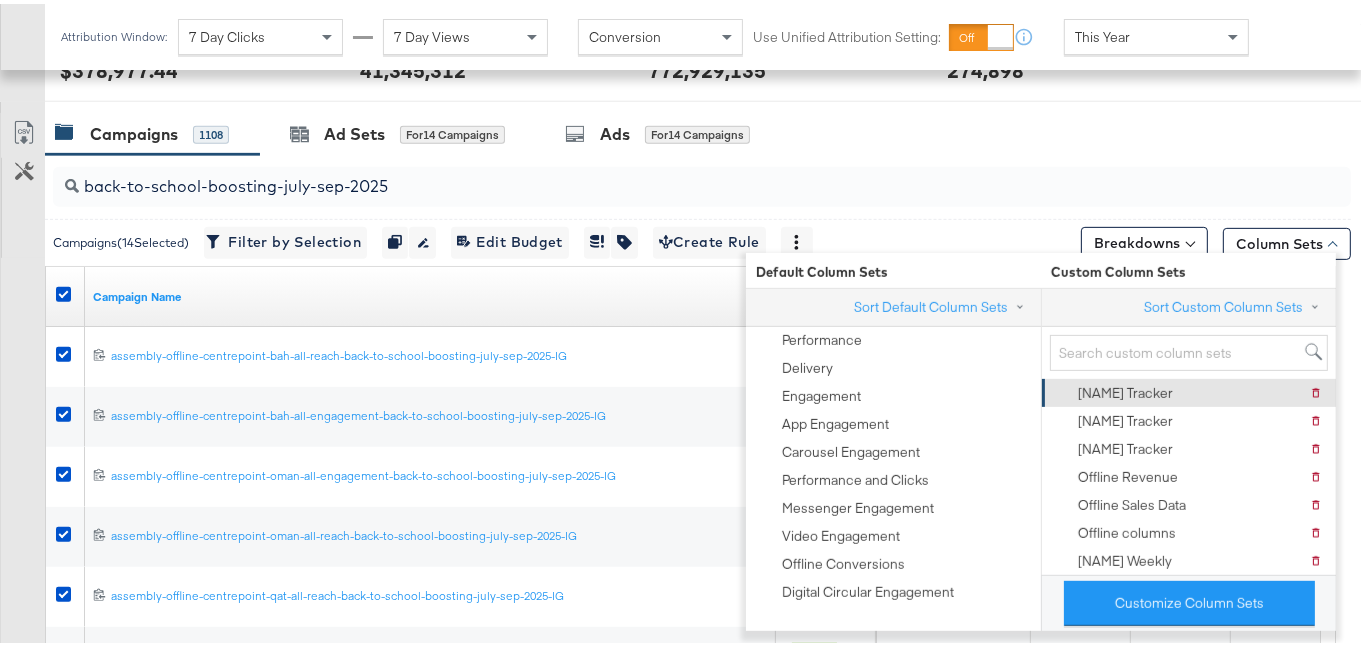 click on "Abeera Tracker" at bounding box center [1125, 389] 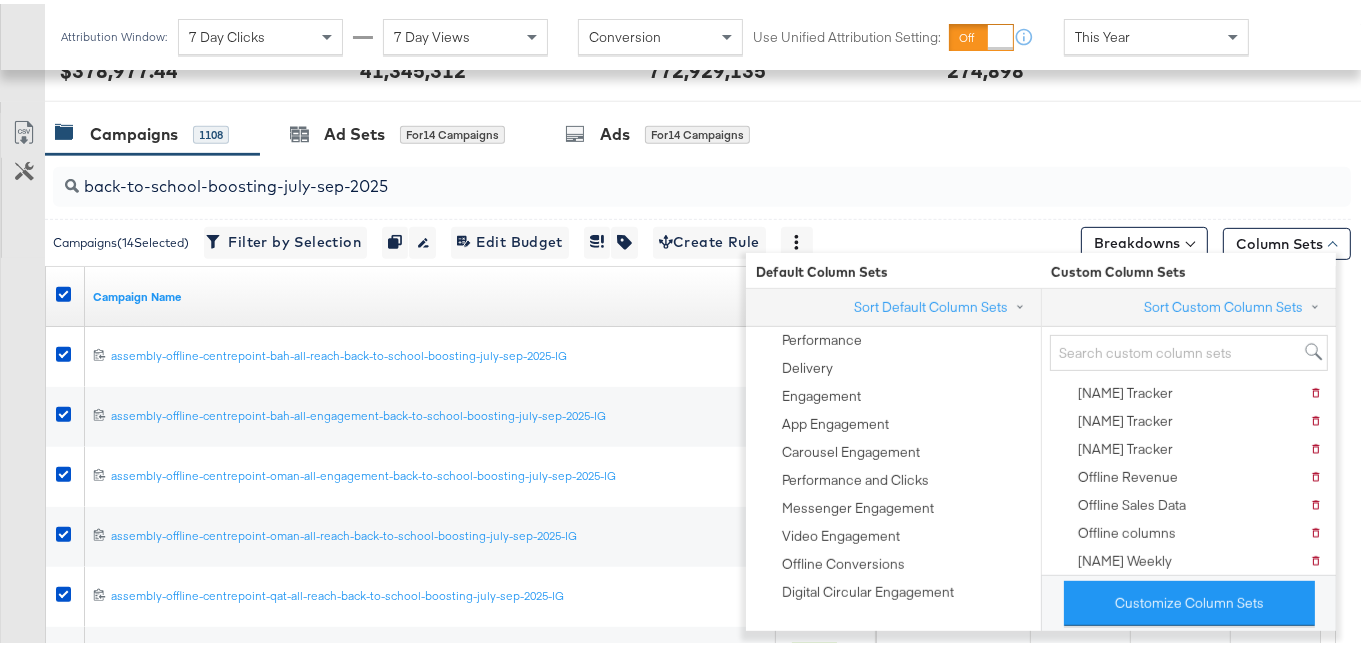 click on "KPIs Performance & KPIs Customize KPIs ✔ Clicks (Link) ✔ Reach ✔ Impressions ✔ Spend KPIs Sat, Mar 8th '25 Spend: $4,501.20 Jan 1st Feb 1st Mar 1st Apr 1st May 1st Jun 1st Jul 1st Aug 1st $  $ 5K $ 10K $ 15K Amount (USD) 5M 10M 15M 20M 25M Delivery 2K 4K 6K 8K 10K Actions Timeline SPEND SPEND $378,977.44 REACH REACH 41,345,312 IMPRESSIONS IMPRESSIONS 772,929,135 CLICKS (LINK) CLICKS (LINK) 274,898 Campaigns 1108 Ad Sets for  14   Campaigns Ads for  14   Campaigns back-to-school-boosting-july-sep-2025 Campaigns  ( 14  Selected) Filter by Selection Filter  14 campaigns Duplicate 14 campaigns Rename  14 campaigns   Edit  14  Campaign  Budgets Edit Budget Edit Spending Limit For  14 campaigns Tags for  14 campaigns   Create Rule Breakdowns Column Sets Customize KPIs Export as CSV Campaign Name Status Spend Impressions Reach 3-Second Video Views 120229496475970361 assembly-offline-centrepoint-bah-all-reach-back-to-school-boosting-july-sep-2025-IG Edit Campaign   Active   $113.91   113.91 272,162" at bounding box center (688, 268) 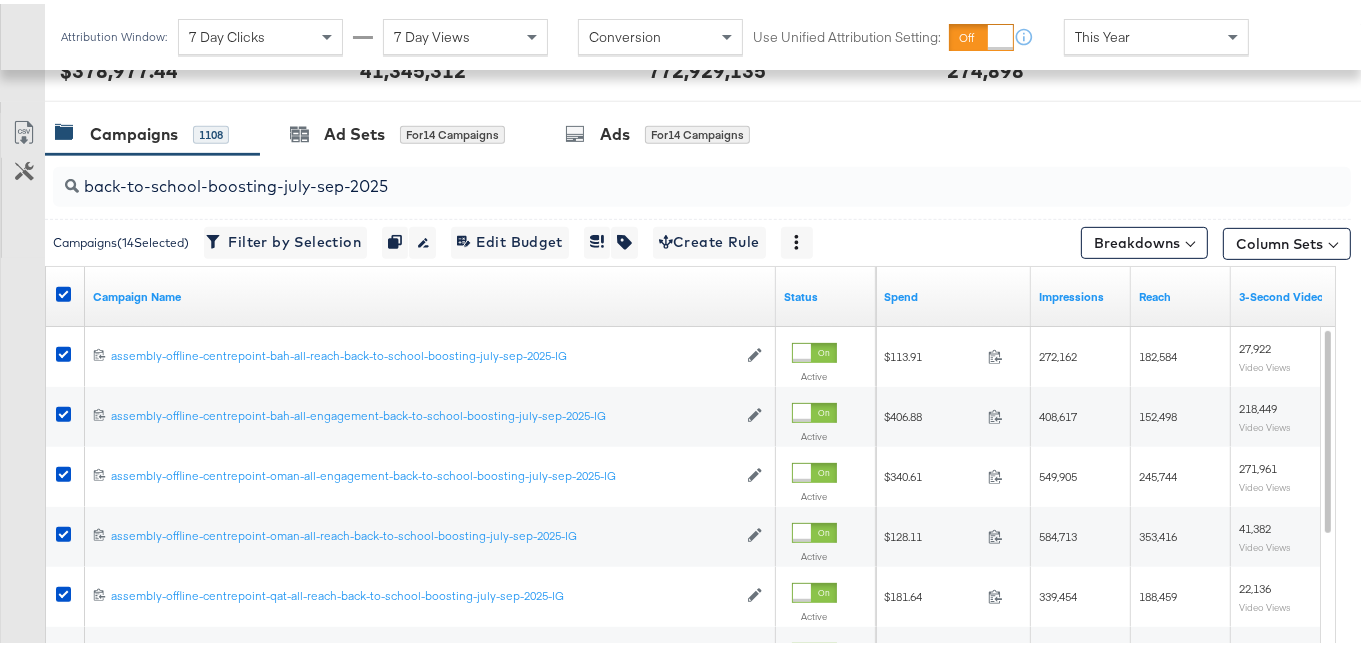 click 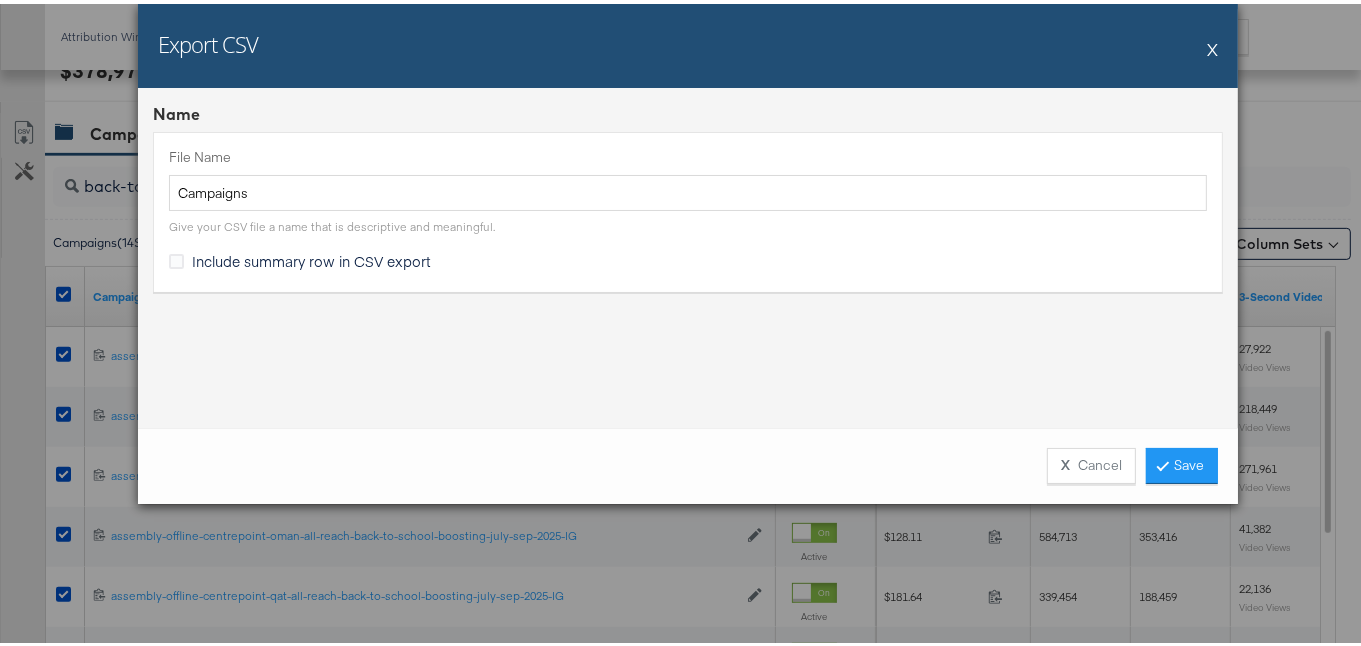 click on "Include summary row in CSV export" at bounding box center [311, 257] 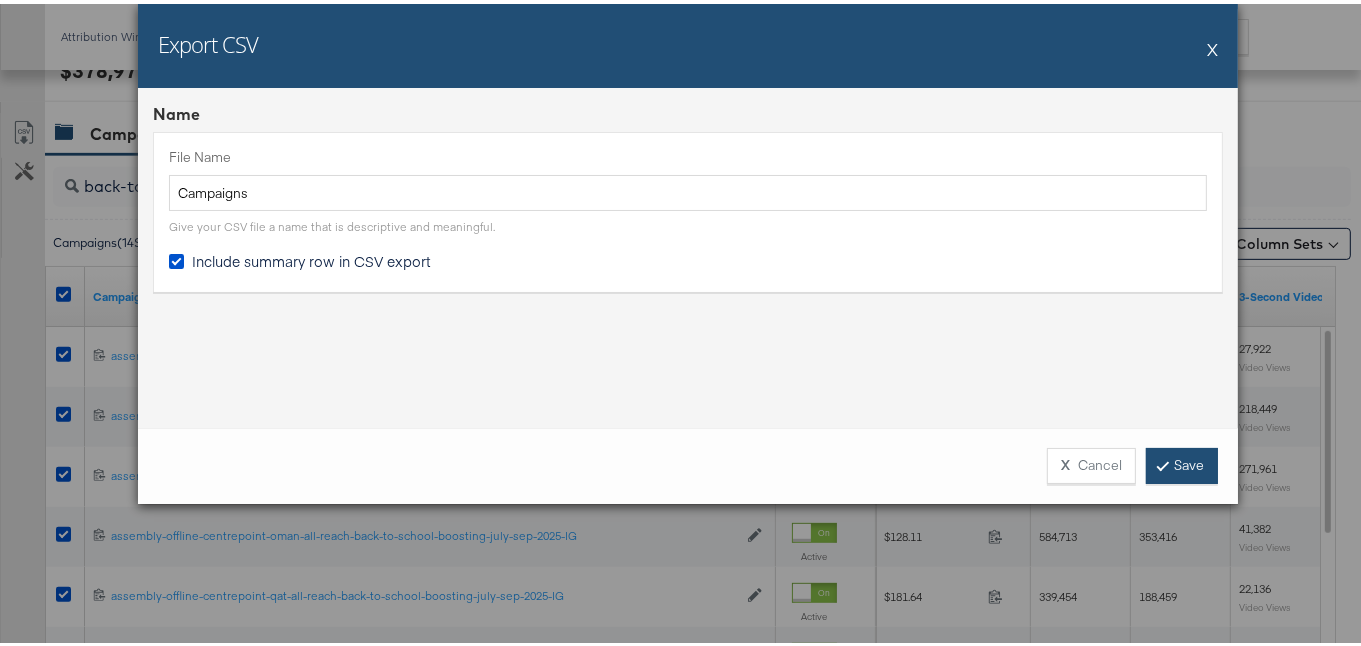 click on "Save" at bounding box center [1182, 462] 